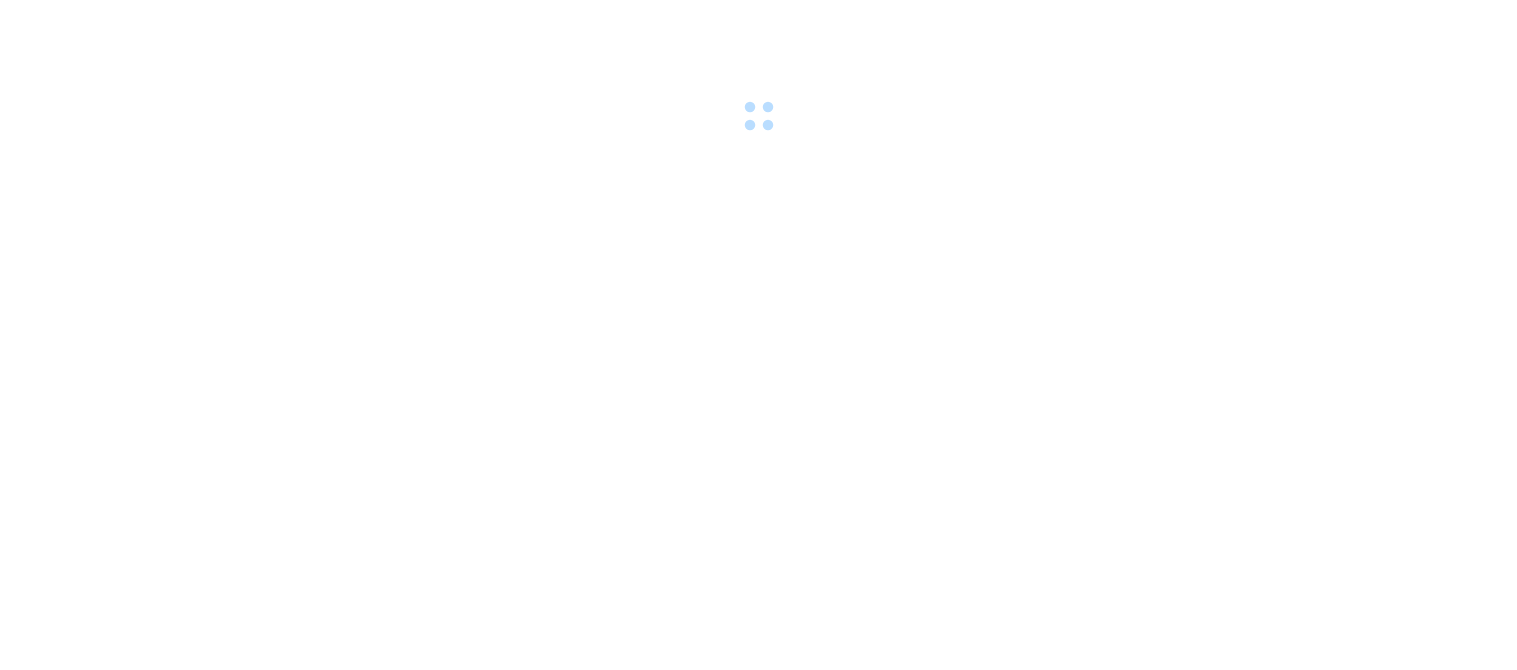 scroll, scrollTop: 0, scrollLeft: 0, axis: both 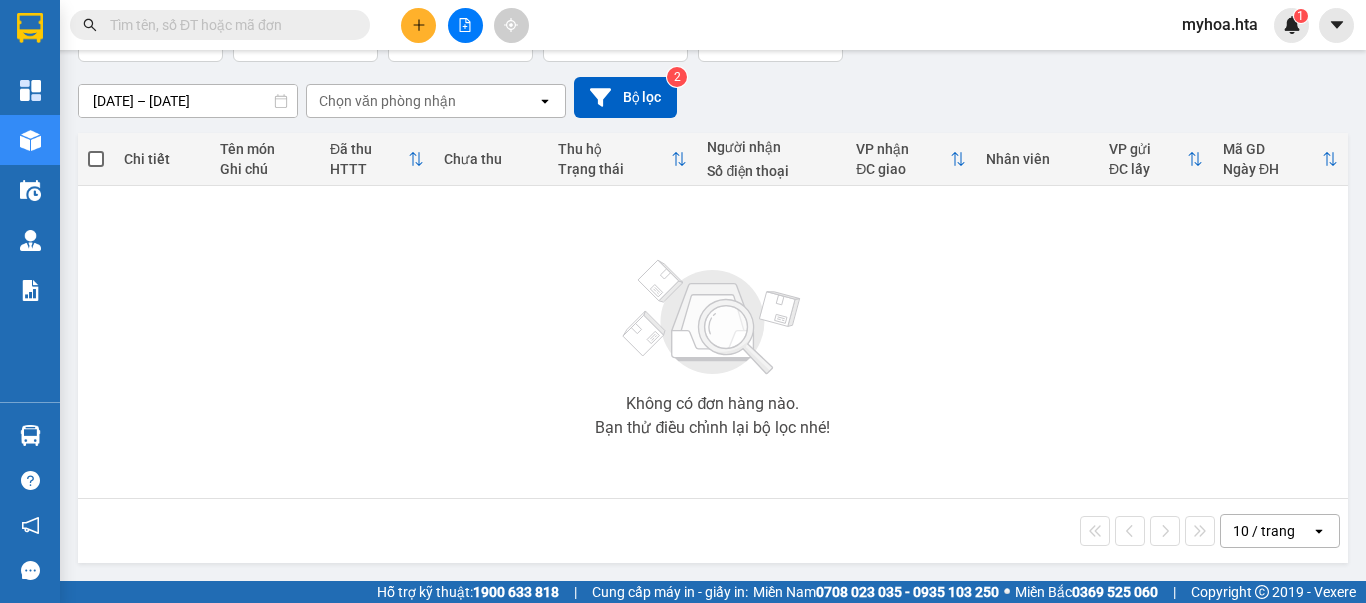 click 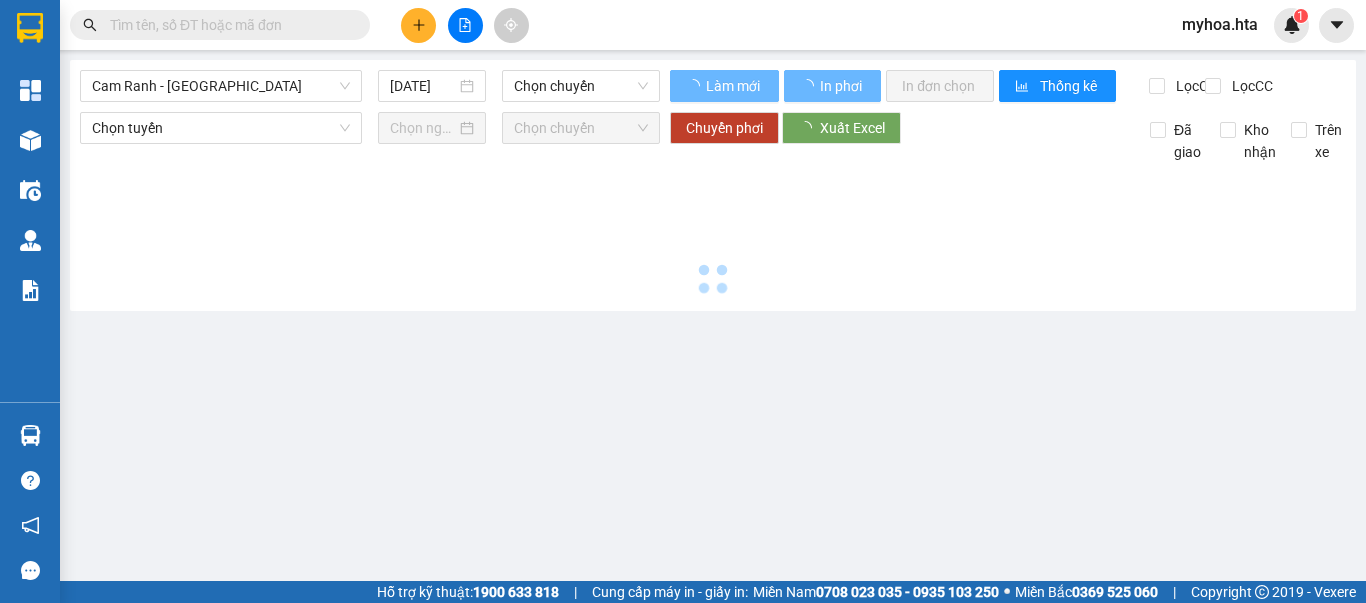 scroll, scrollTop: 0, scrollLeft: 0, axis: both 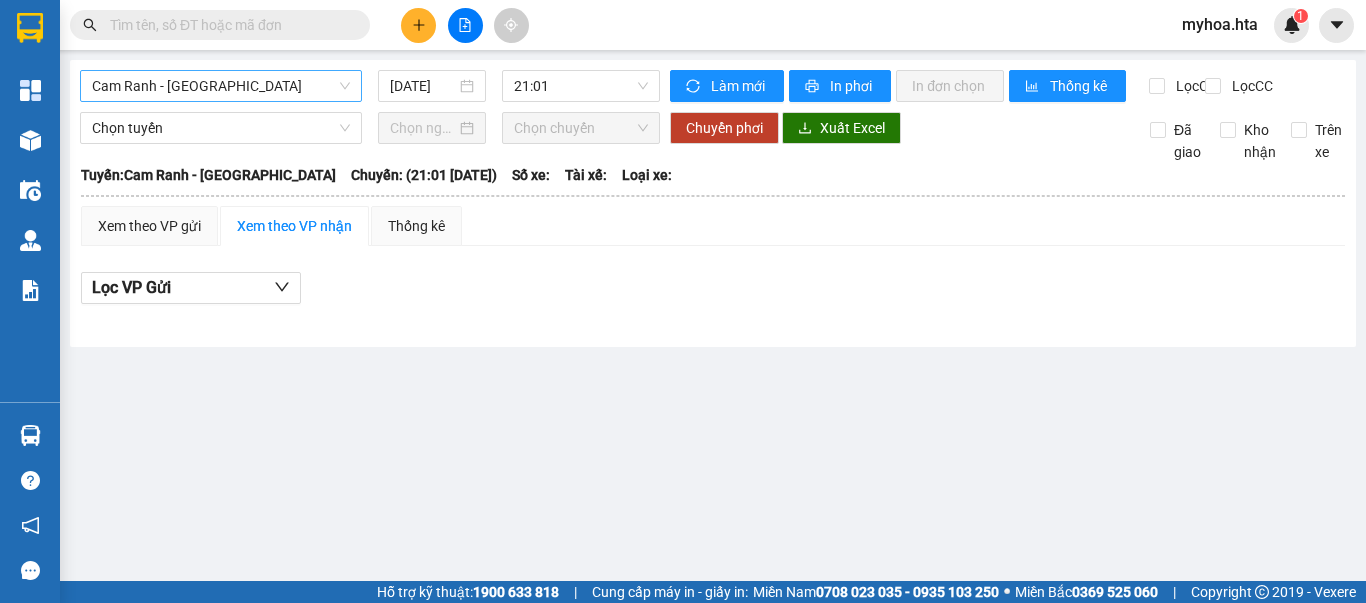 click on "Cam Ranh - Sài Gòn" at bounding box center (221, 86) 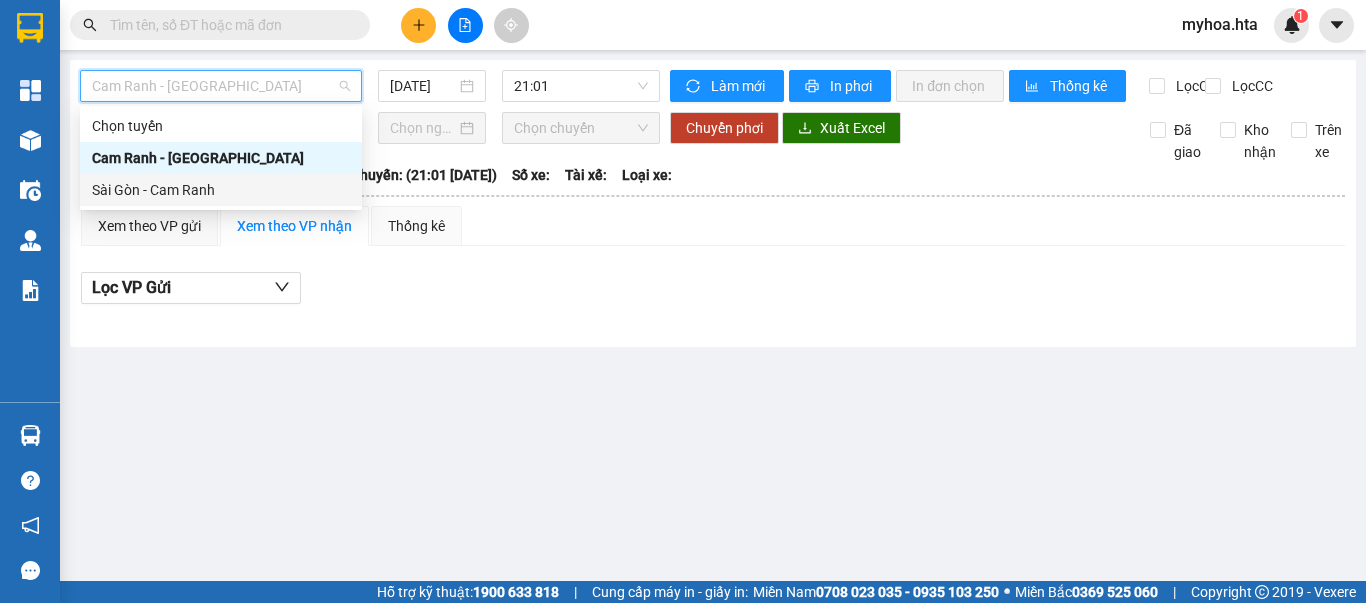 click on "Sài Gòn - Cam Ranh" at bounding box center (221, 190) 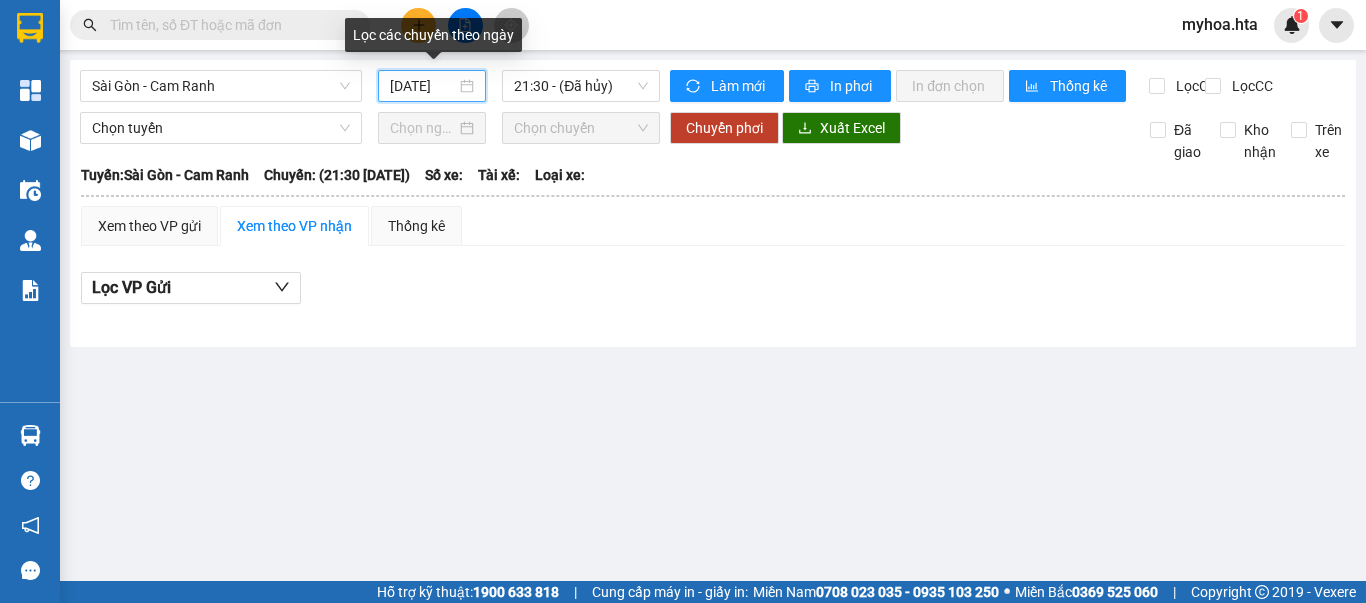 click on "11/07/2025" at bounding box center [423, 86] 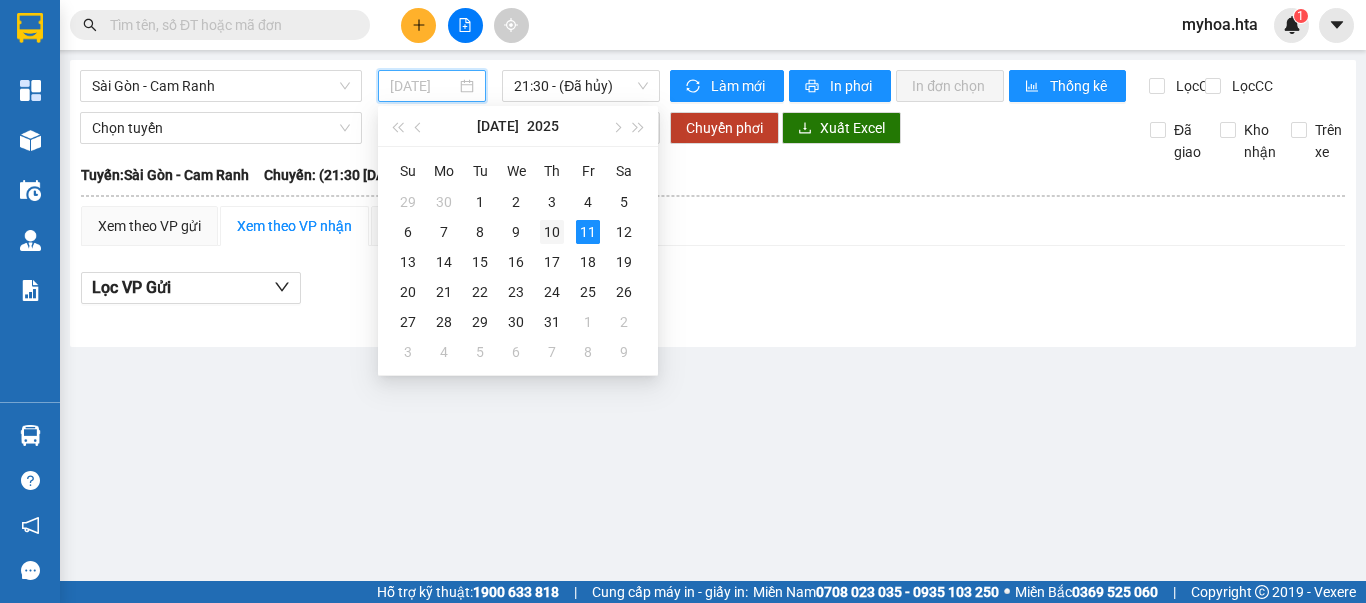click on "10" at bounding box center [552, 232] 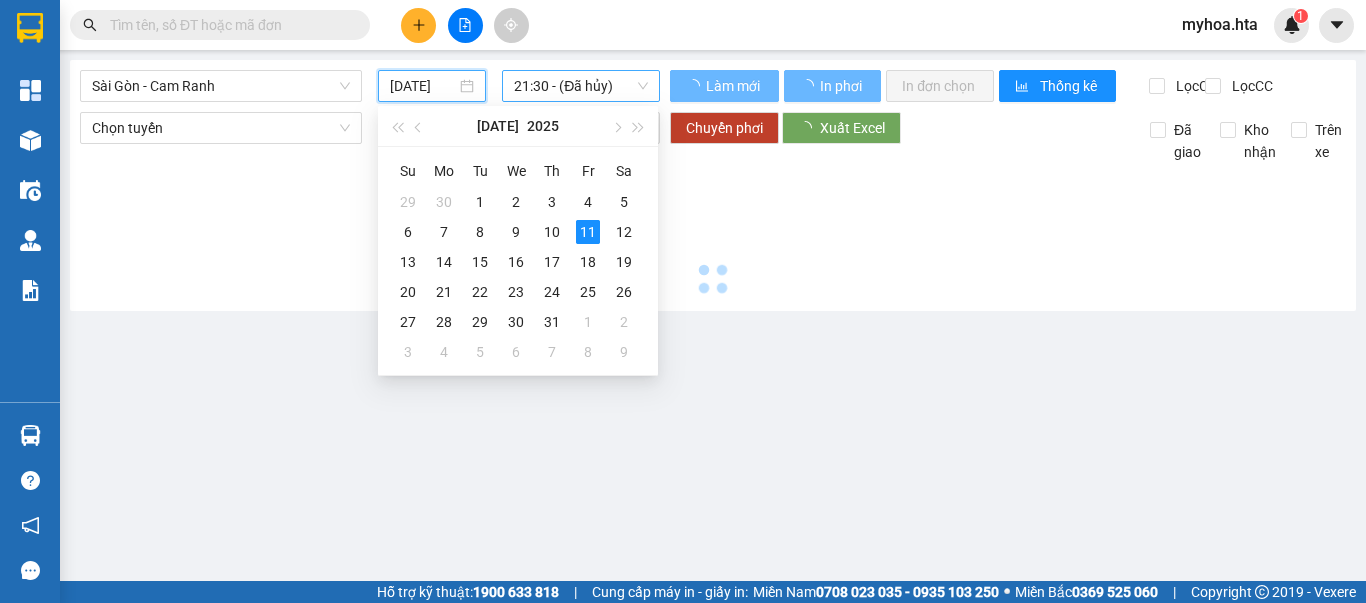type on "10/07/2025" 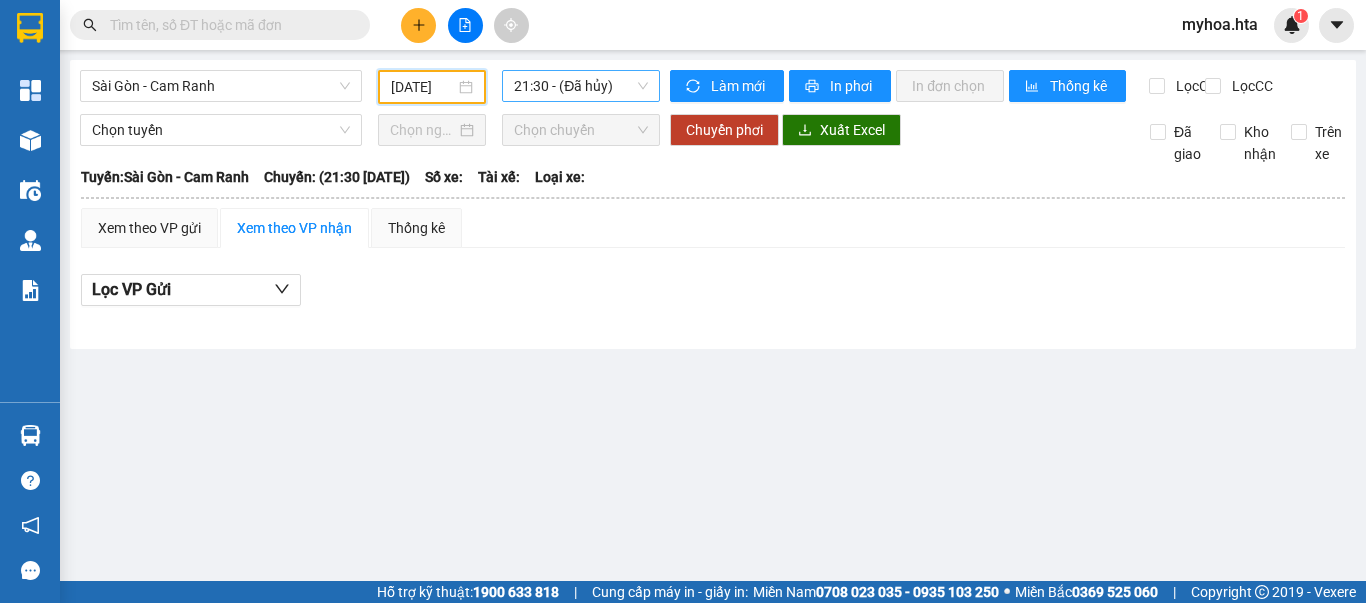 click on "21:30     - (Đã hủy)" at bounding box center (581, 86) 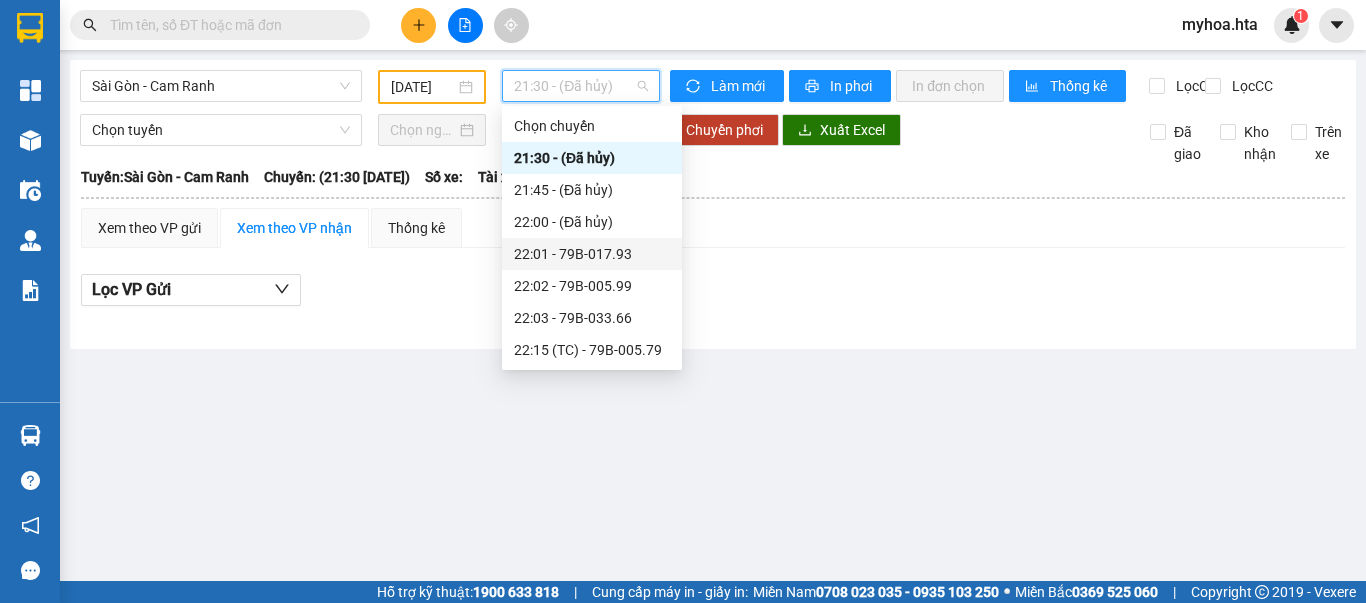 click on "22:01     - 79B-017.93" at bounding box center [592, 254] 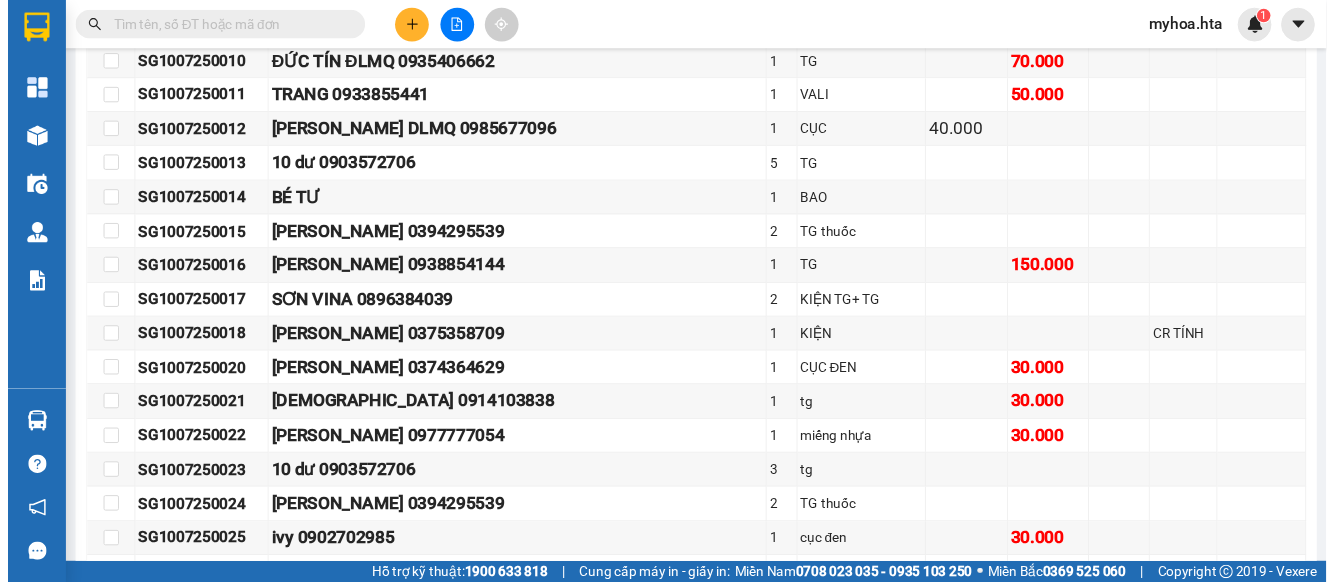 scroll, scrollTop: 460, scrollLeft: 0, axis: vertical 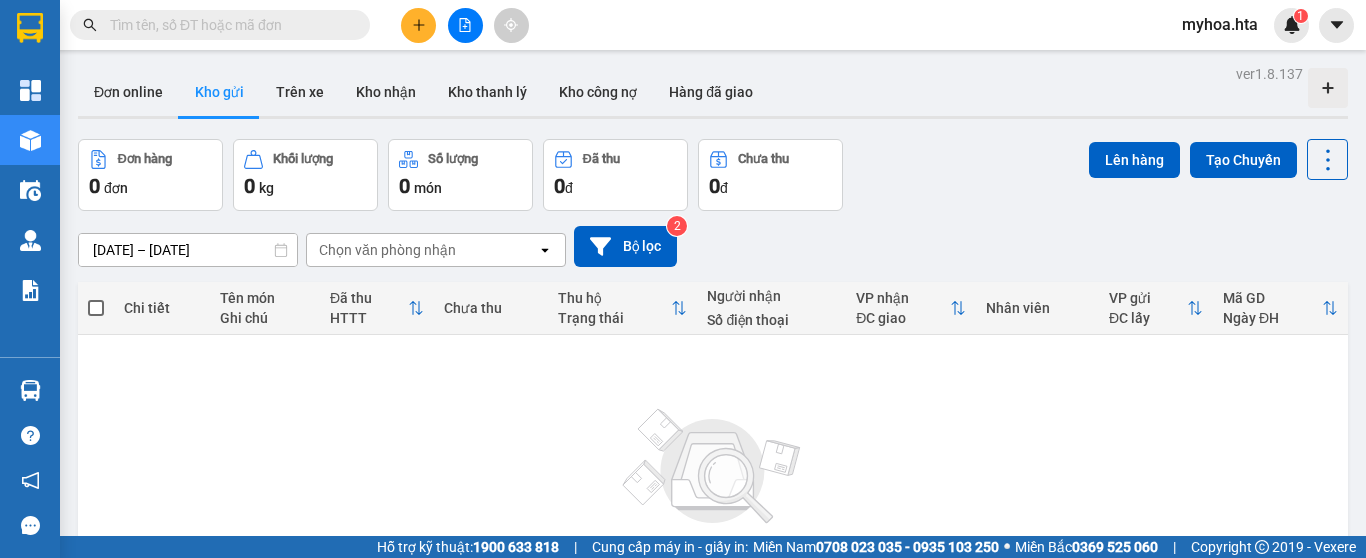 click 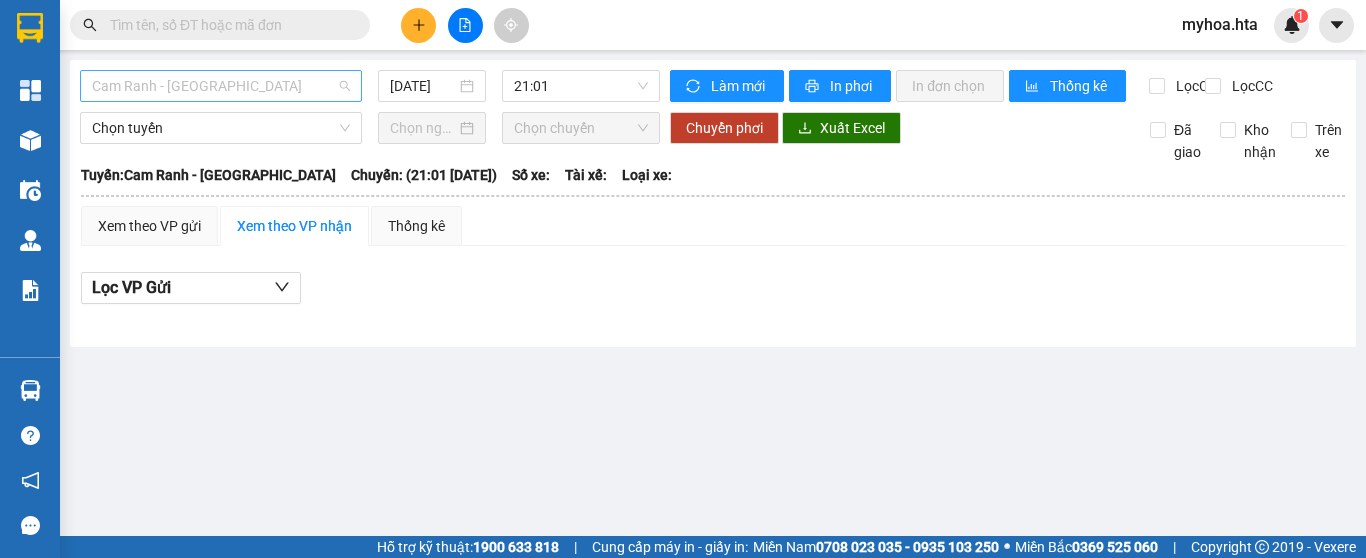 click on "Cam Ranh - Sài Gòn" at bounding box center (221, 86) 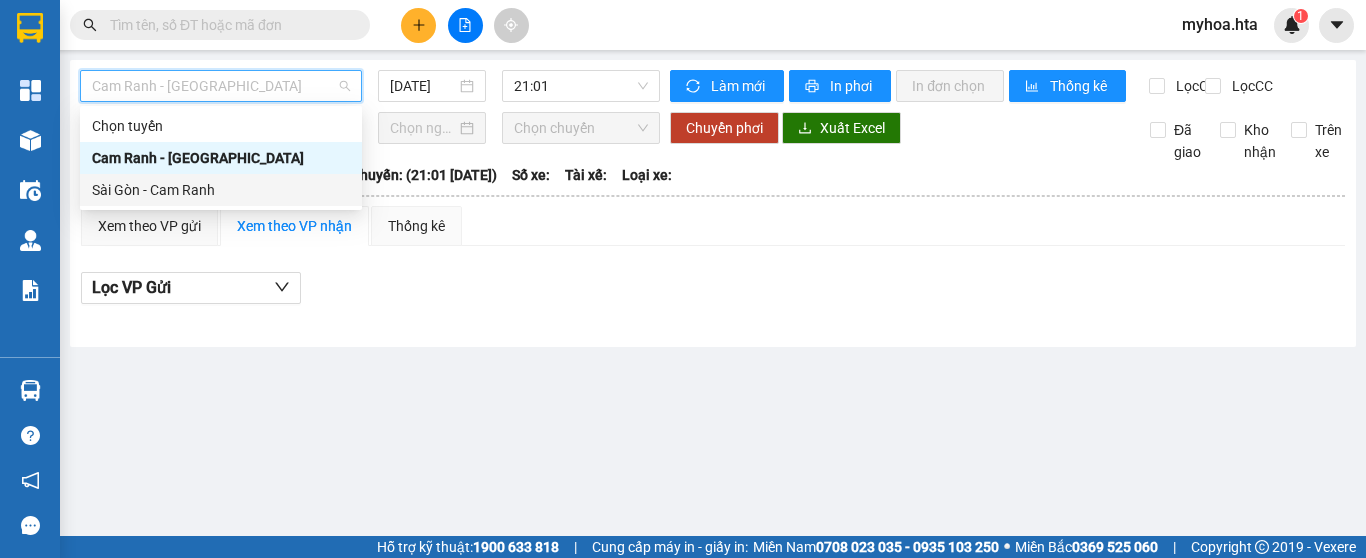 click on "Sài Gòn - Cam Ranh" at bounding box center [221, 190] 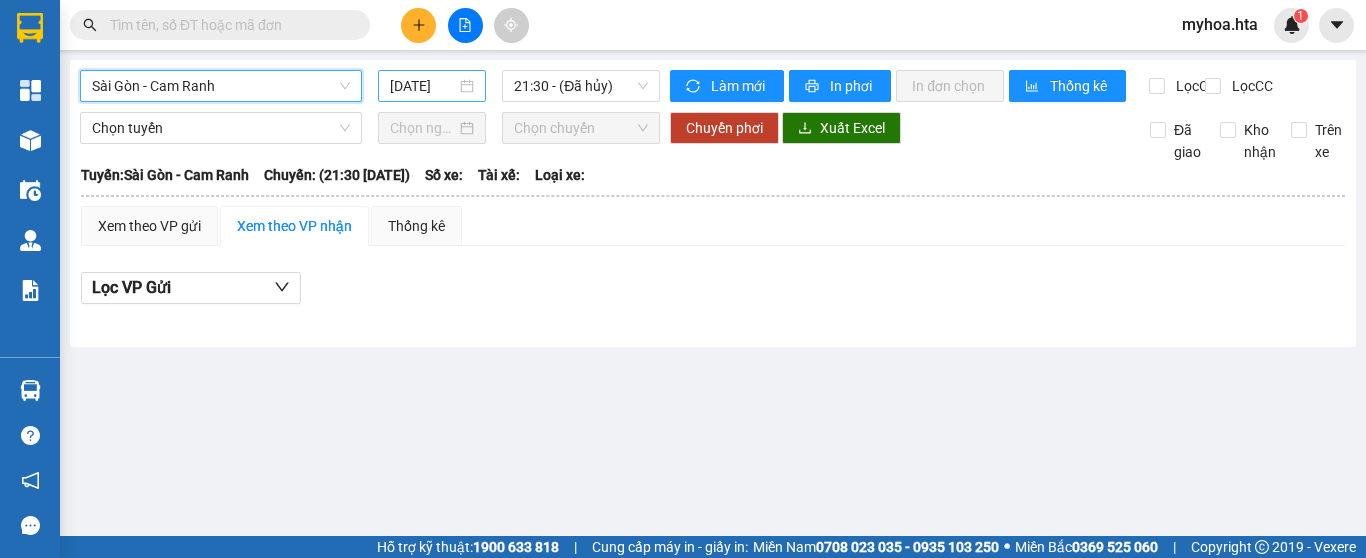 click on "11/07/2025" at bounding box center (423, 86) 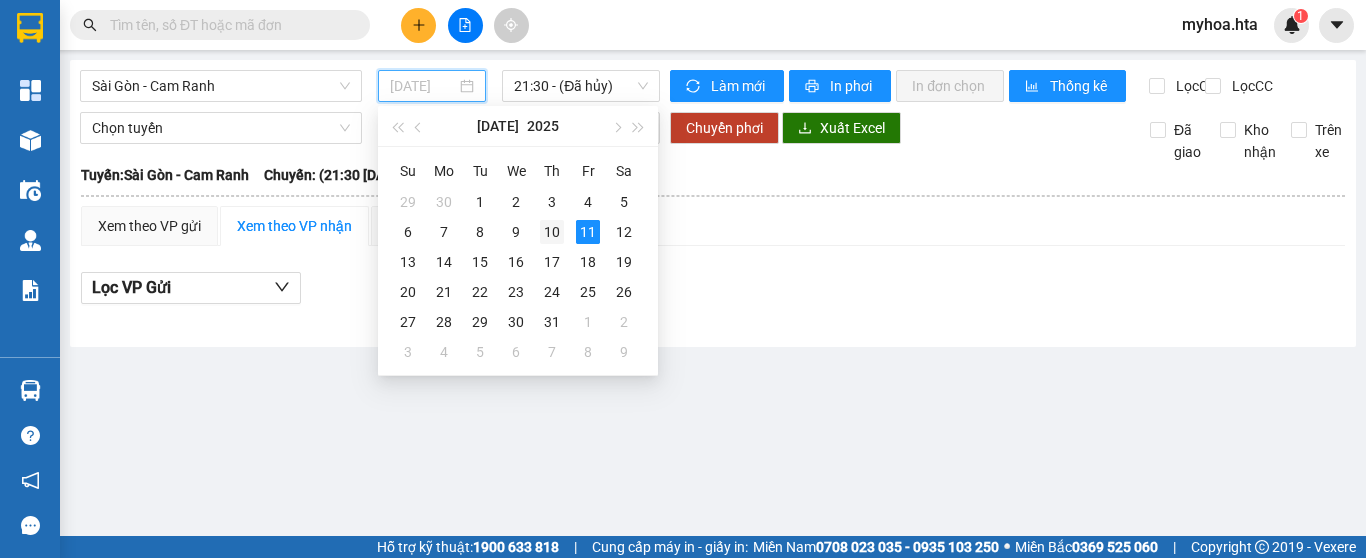 click on "10" at bounding box center [552, 232] 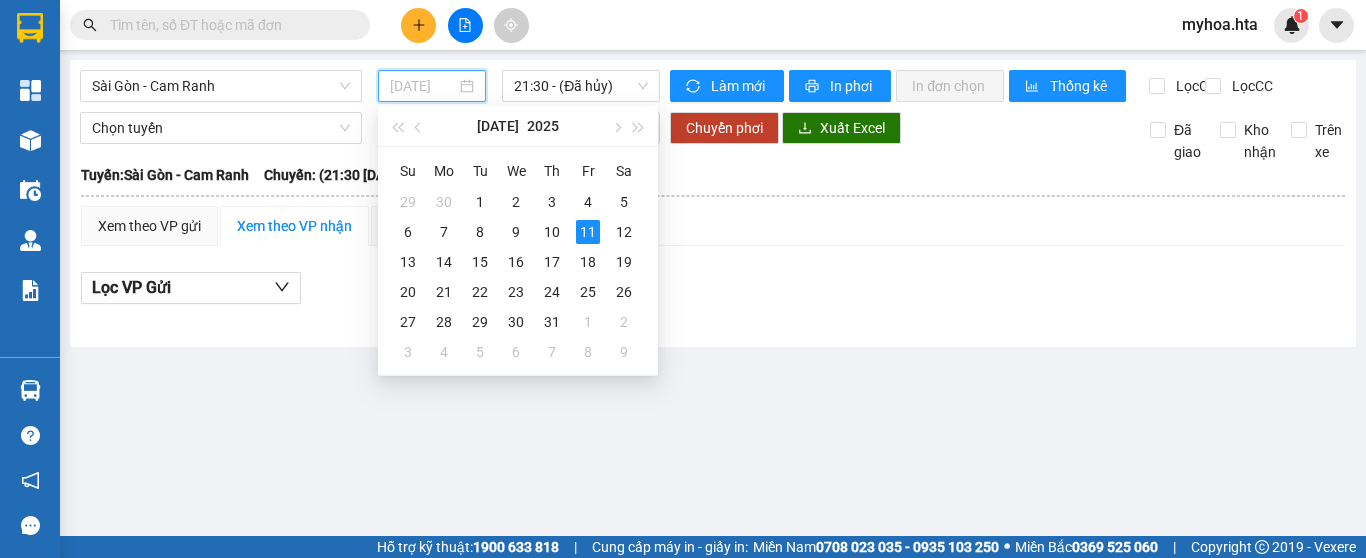 type on "10/07/2025" 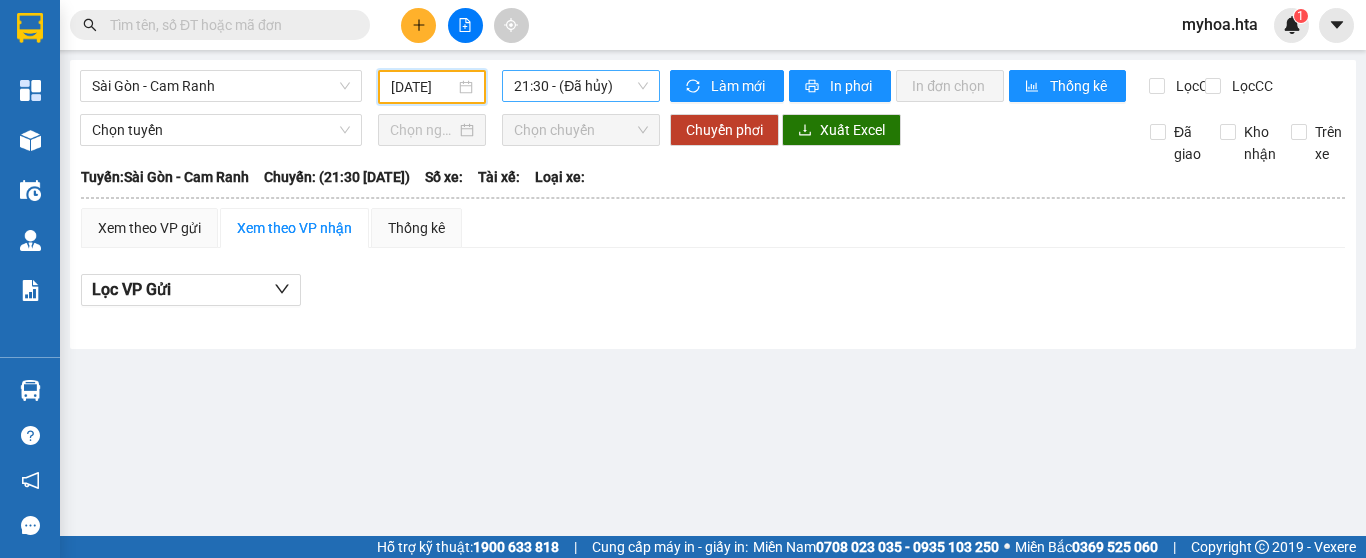 click on "21:30     - (Đã hủy)" at bounding box center [581, 86] 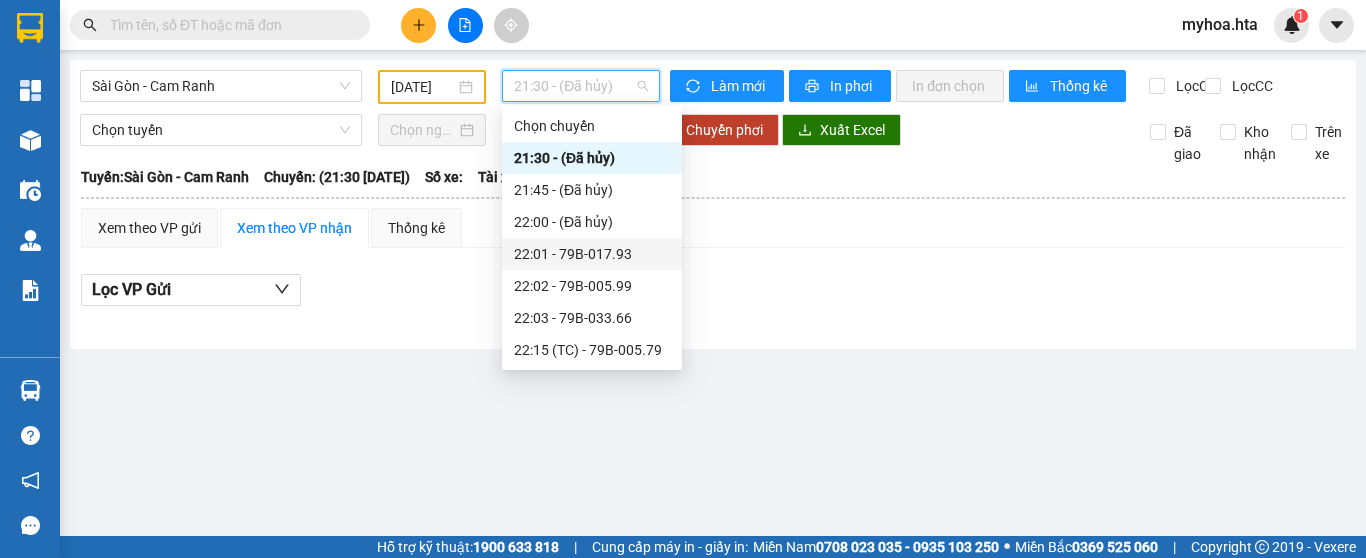click on "22:01     - 79B-017.93" at bounding box center (592, 254) 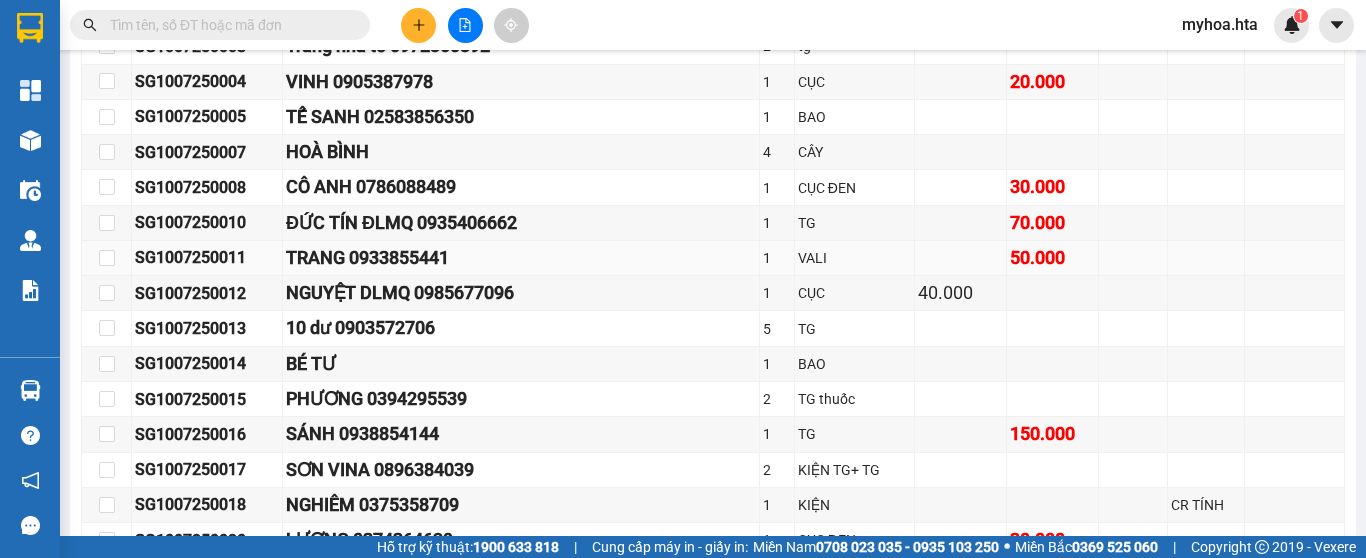 scroll, scrollTop: 800, scrollLeft: 0, axis: vertical 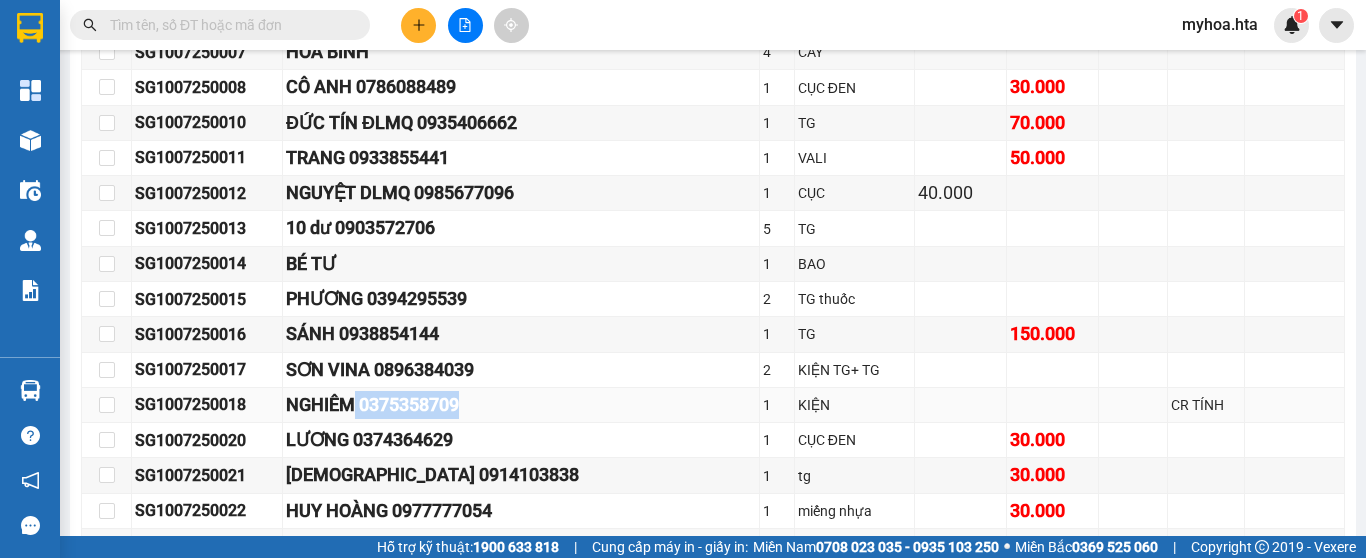 drag, startPoint x: 503, startPoint y: 419, endPoint x: 378, endPoint y: 428, distance: 125.32358 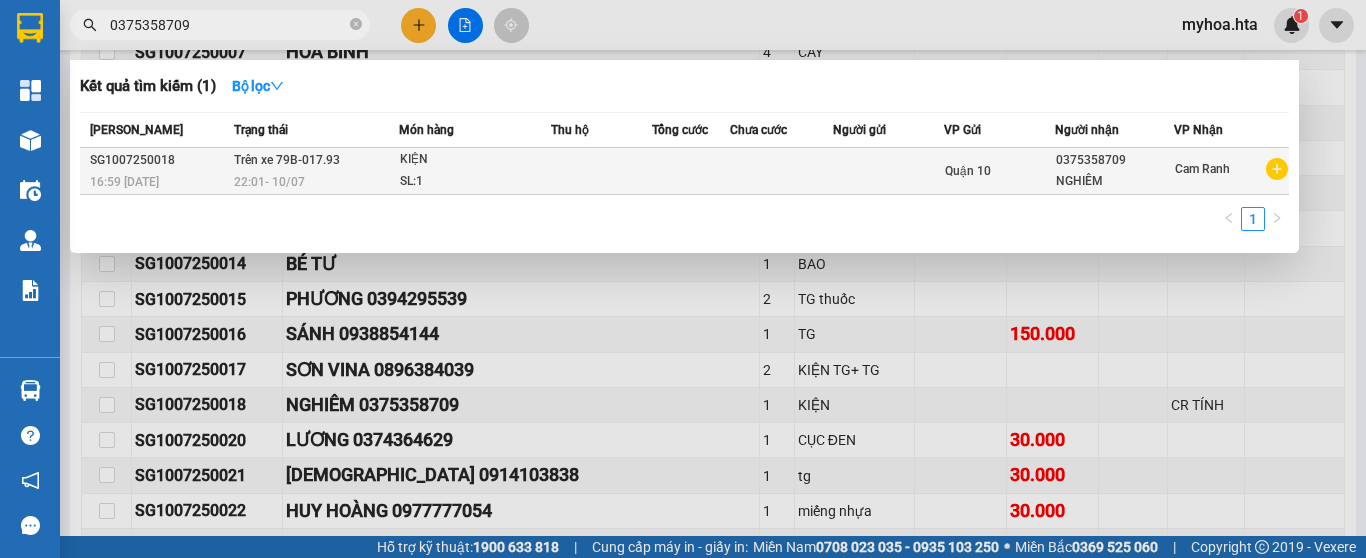type on "0375358709" 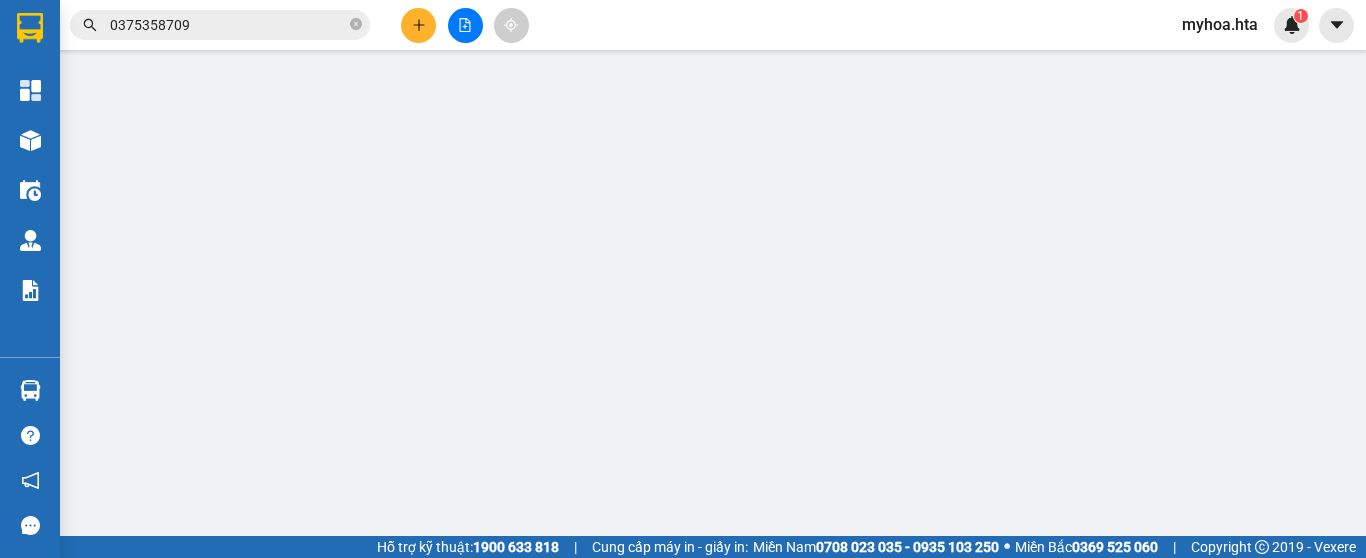 scroll, scrollTop: 0, scrollLeft: 0, axis: both 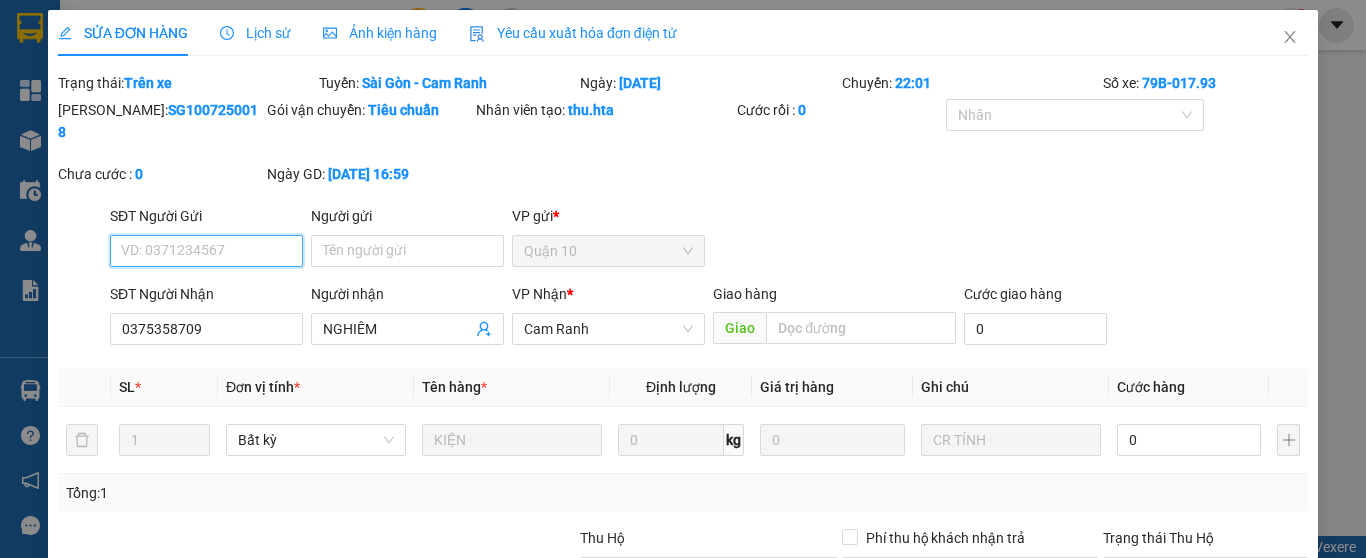 type on "0375358709" 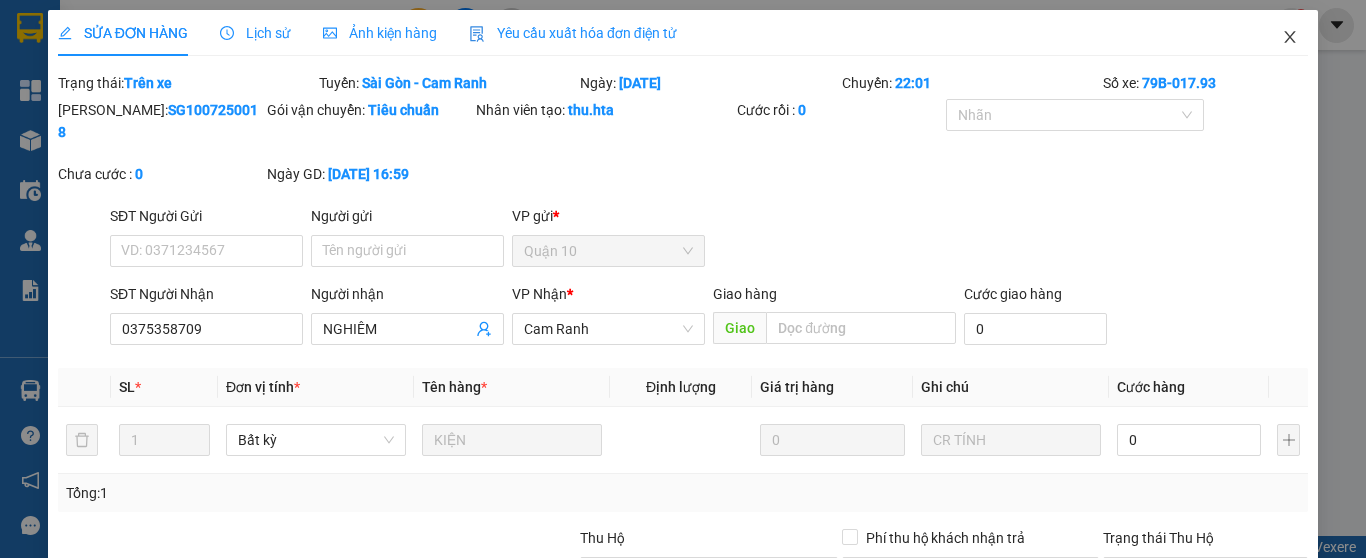 click 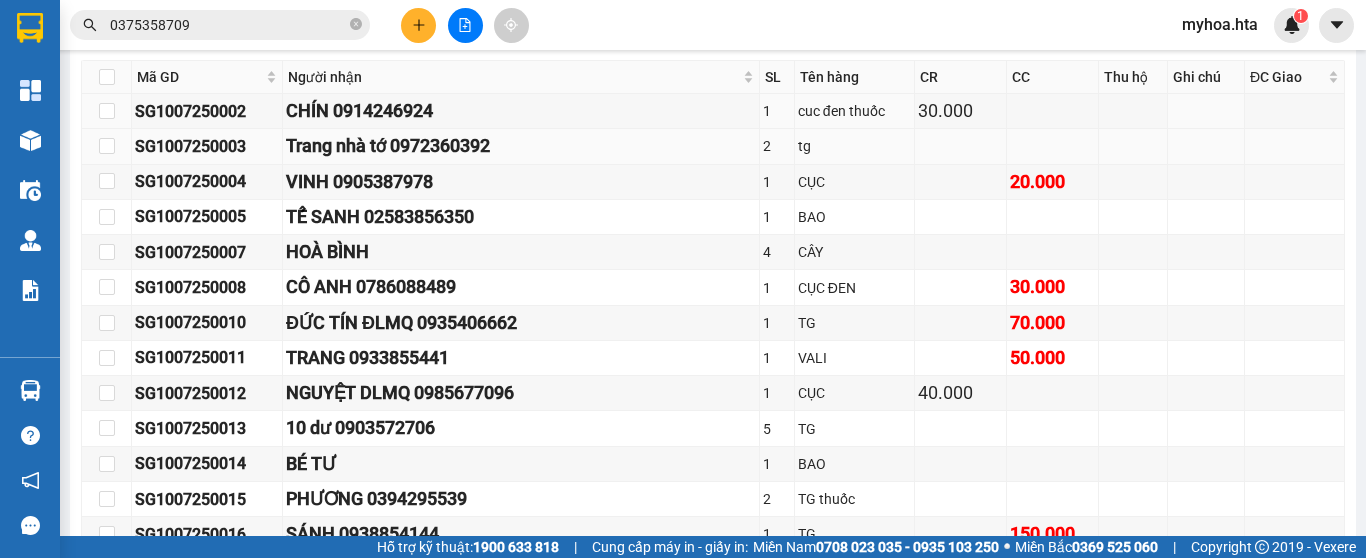 scroll, scrollTop: 300, scrollLeft: 0, axis: vertical 